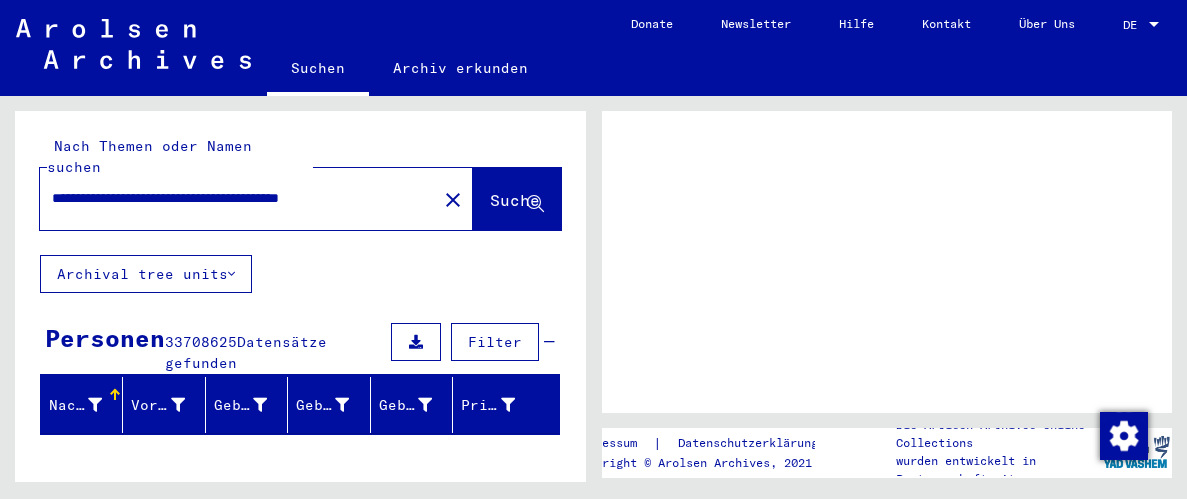 scroll, scrollTop: 0, scrollLeft: 0, axis: both 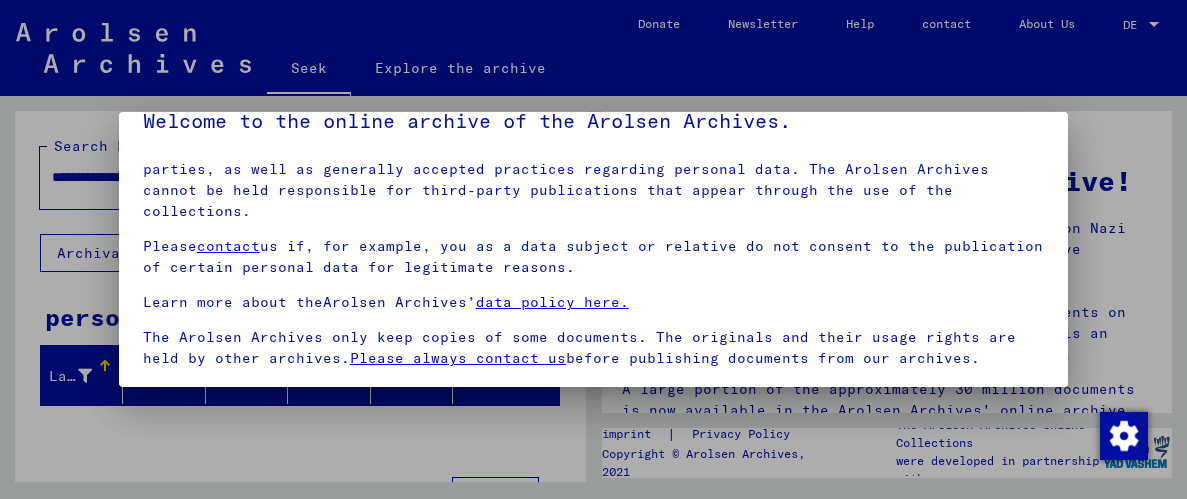 click at bounding box center (151, 395) 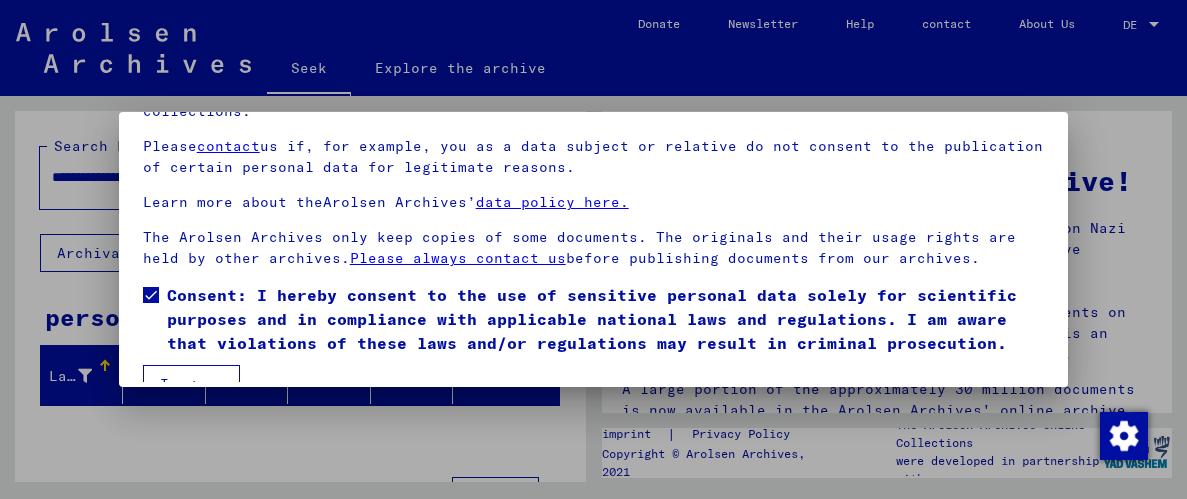 scroll, scrollTop: 149, scrollLeft: 0, axis: vertical 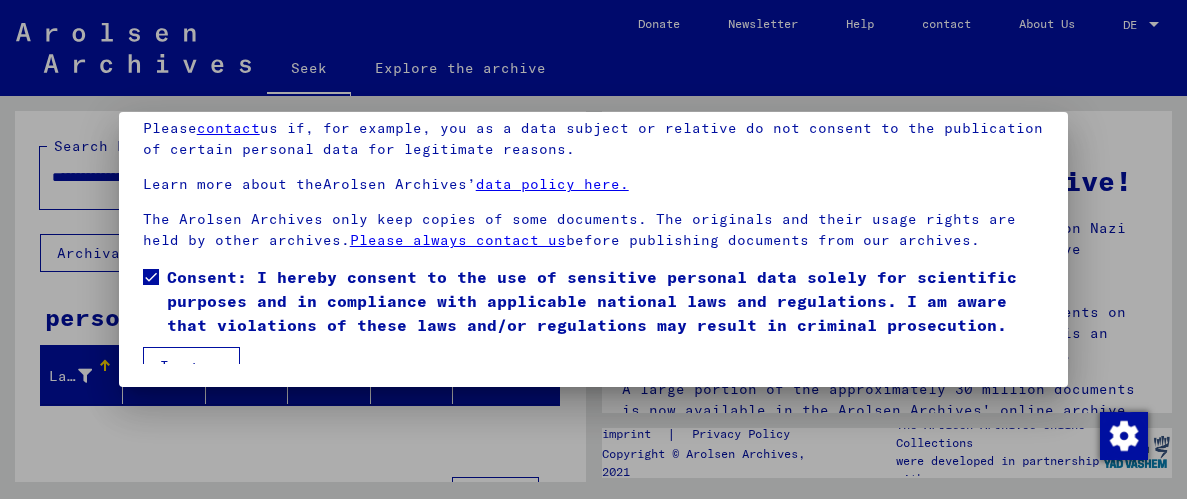 click on "I agree" at bounding box center [191, 366] 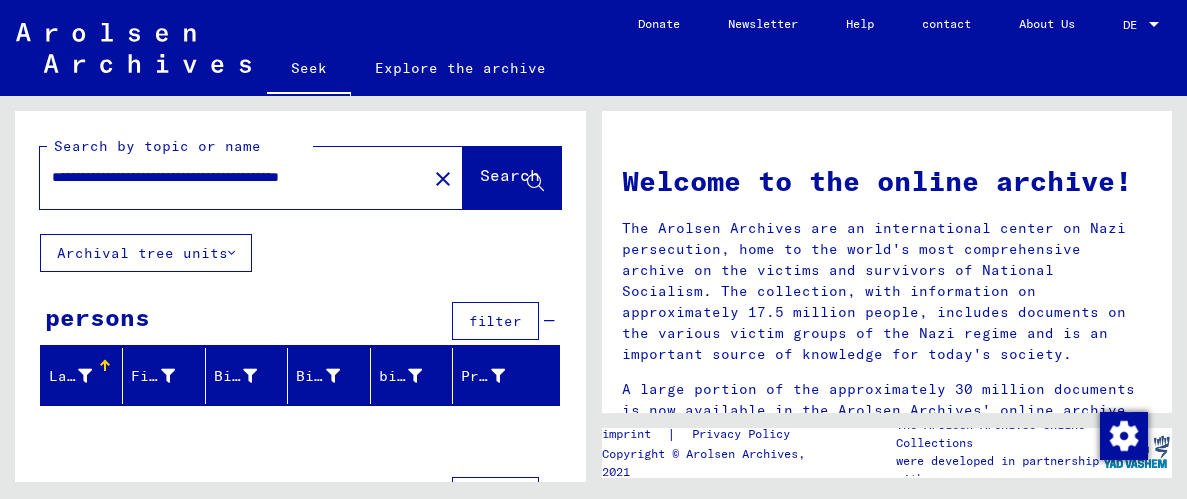 click on "**********" at bounding box center (227, 177) 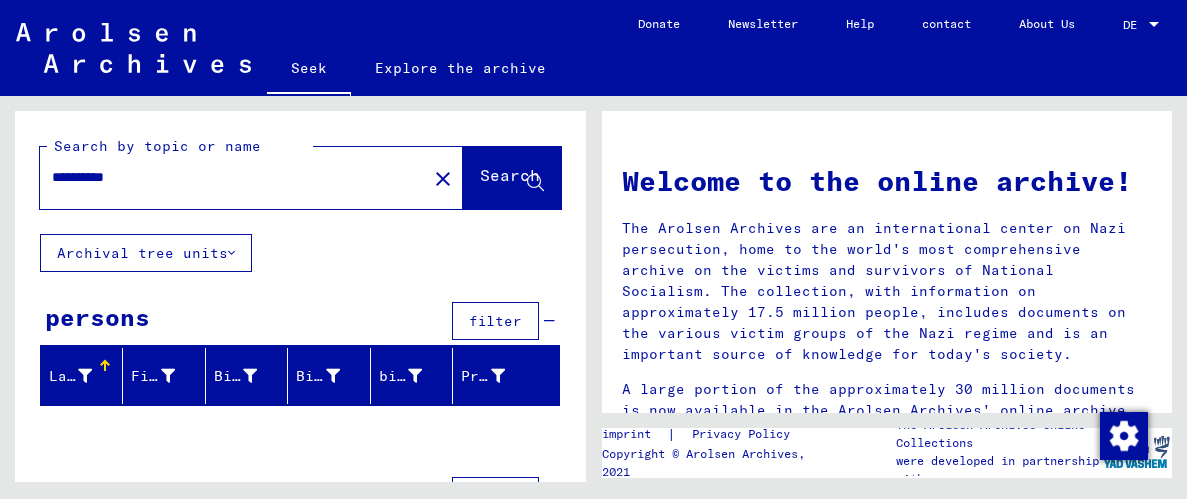 type on "**********" 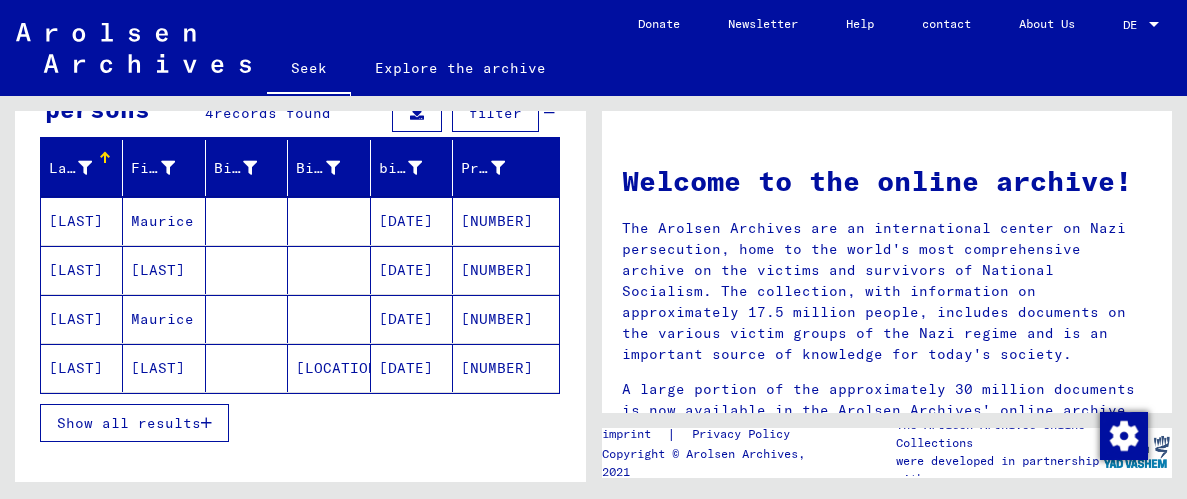 scroll, scrollTop: 209, scrollLeft: 0, axis: vertical 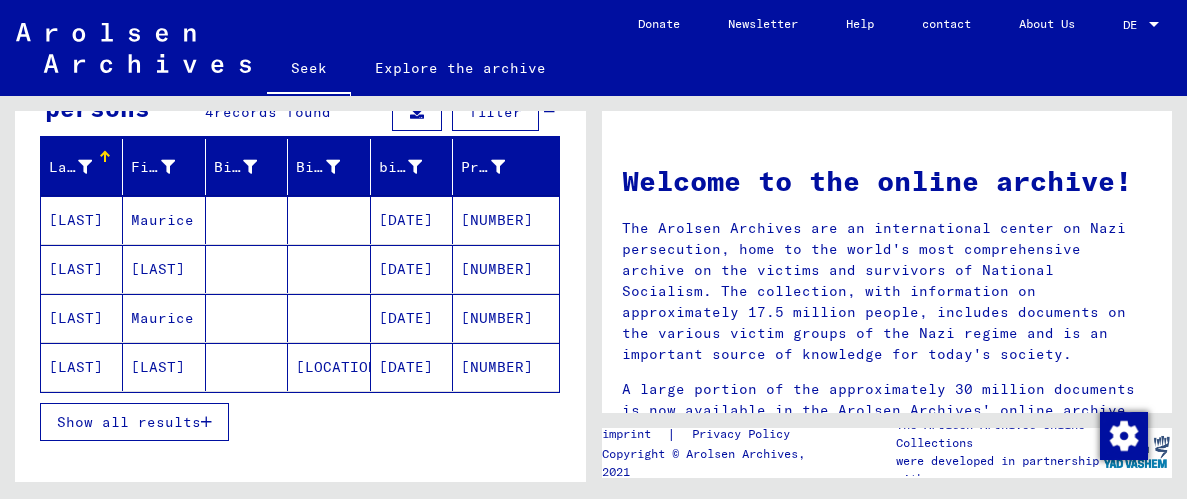 click on "Show all results" at bounding box center [129, 422] 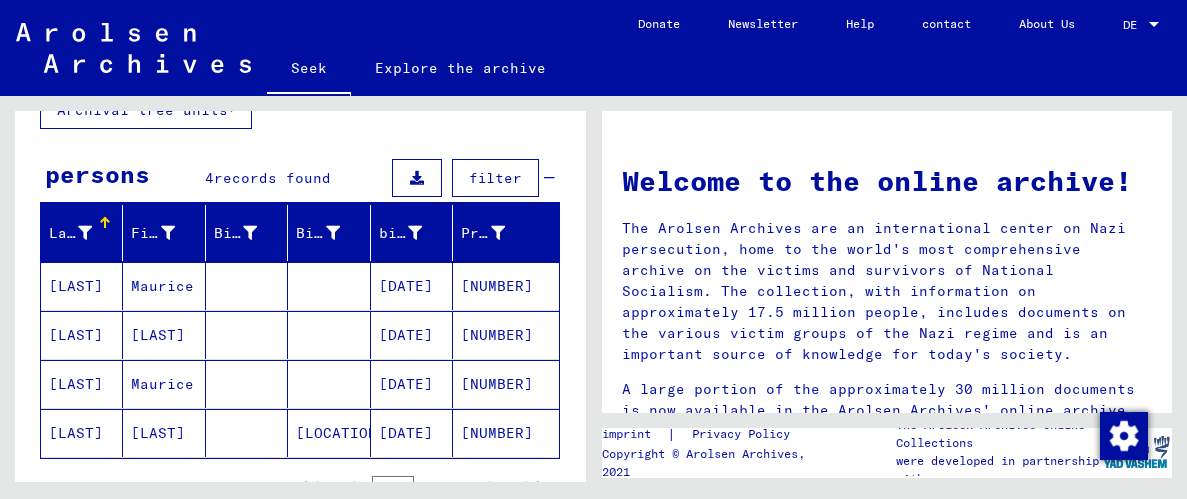 scroll, scrollTop: 139, scrollLeft: 0, axis: vertical 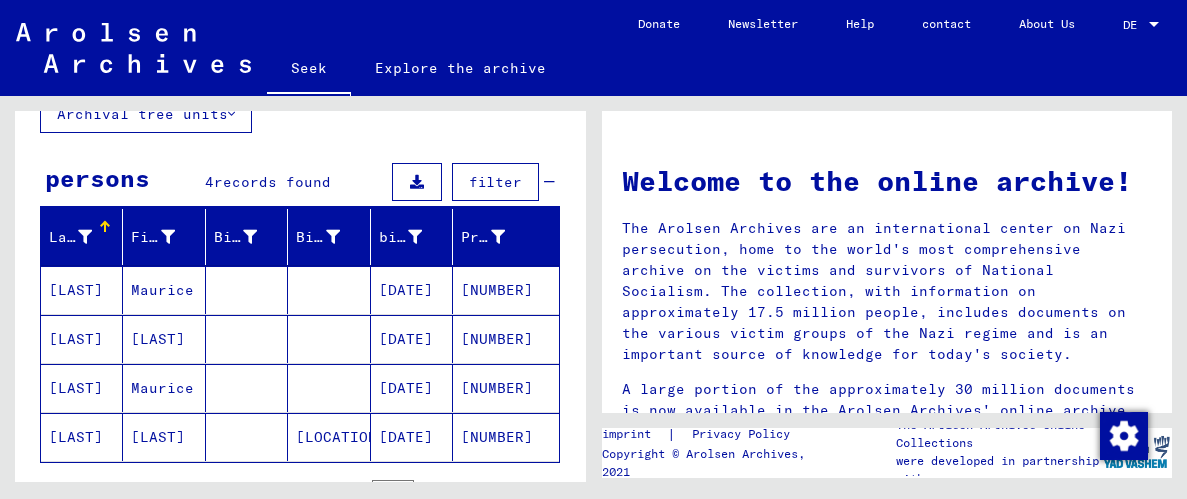 click on "[LAST]" at bounding box center (76, 290) 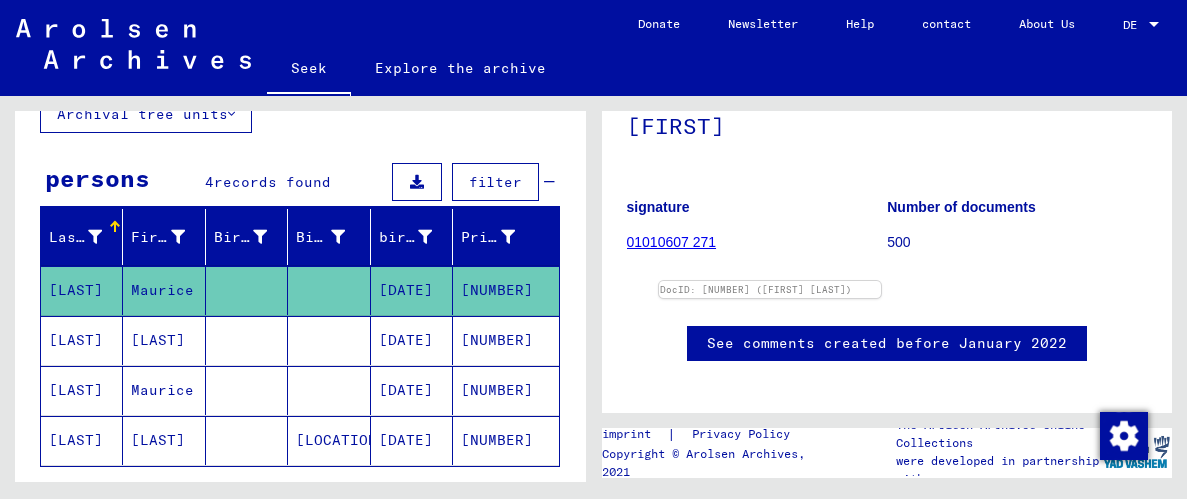 scroll, scrollTop: 257, scrollLeft: 0, axis: vertical 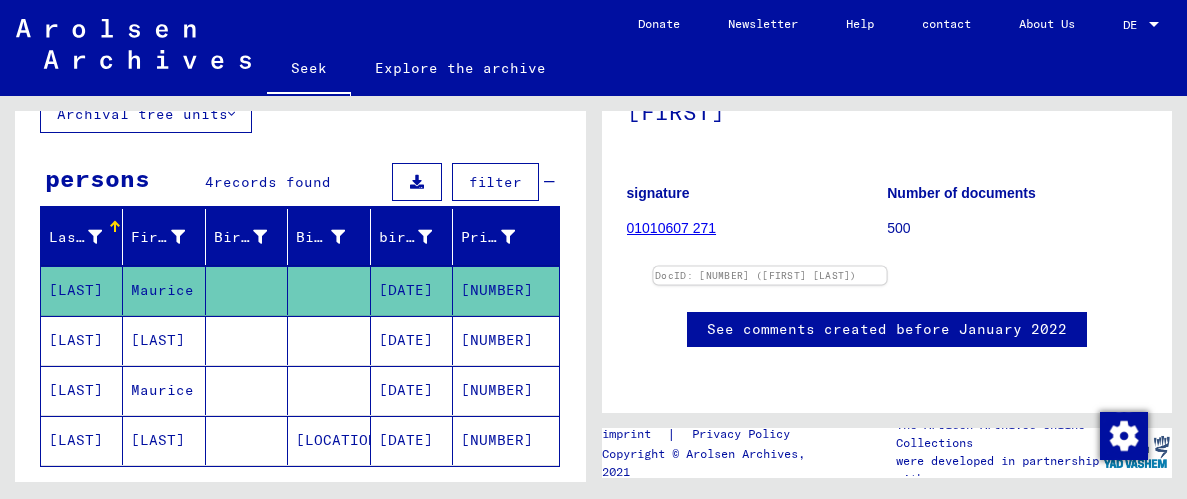 click at bounding box center (769, 267) 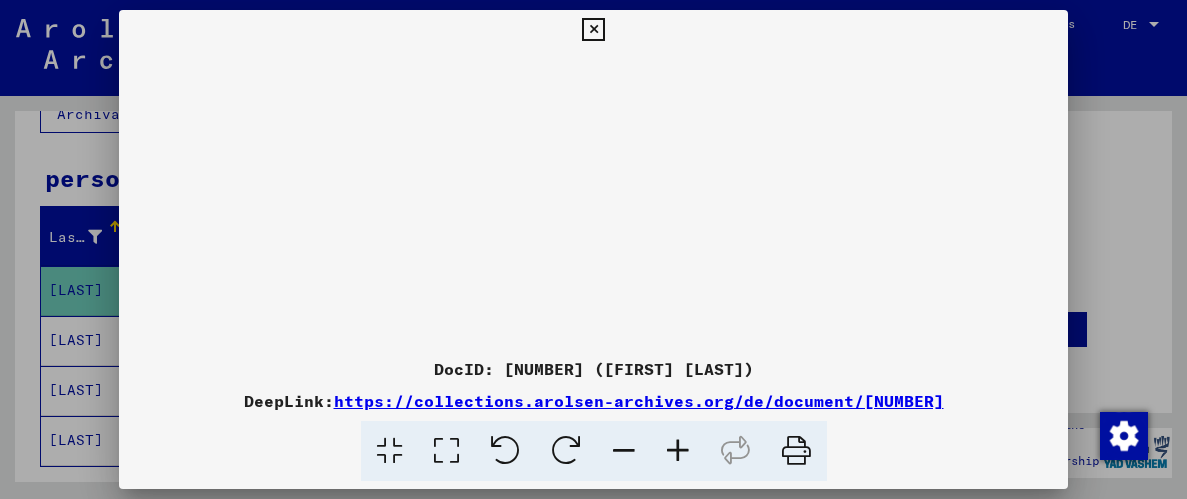 click at bounding box center [593, 249] 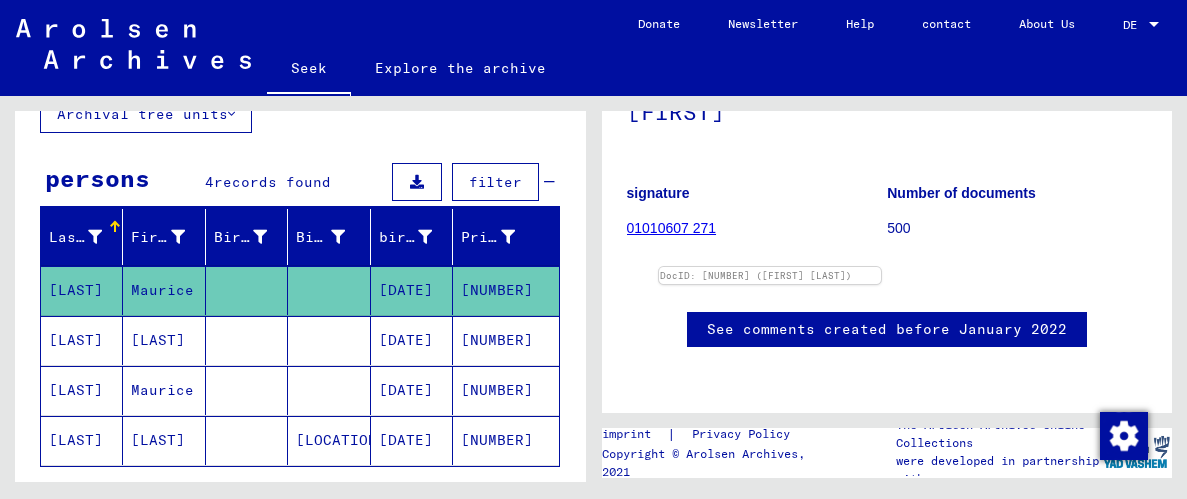 click on "[LAST]" at bounding box center (76, 290) 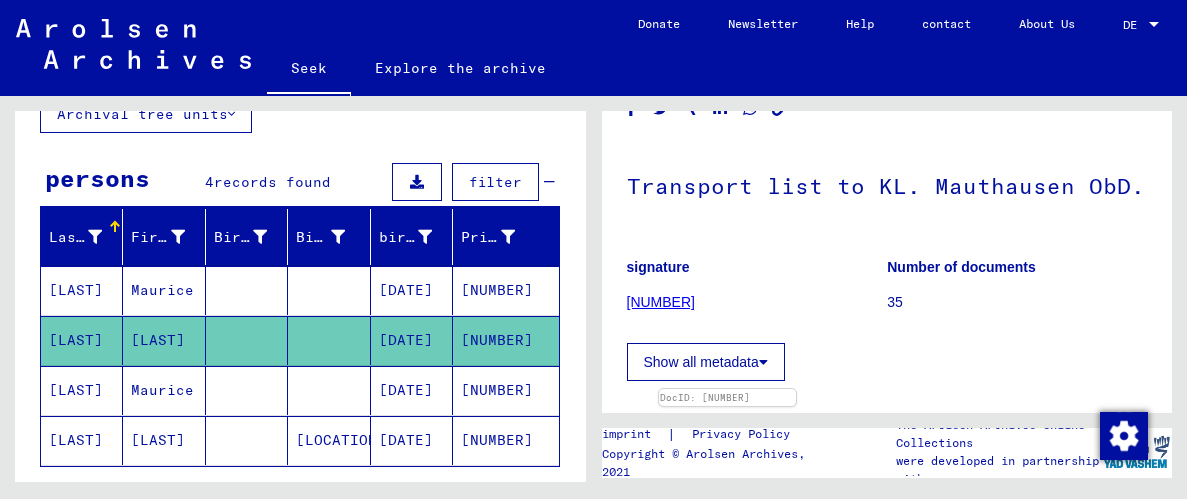 scroll, scrollTop: 0, scrollLeft: 0, axis: both 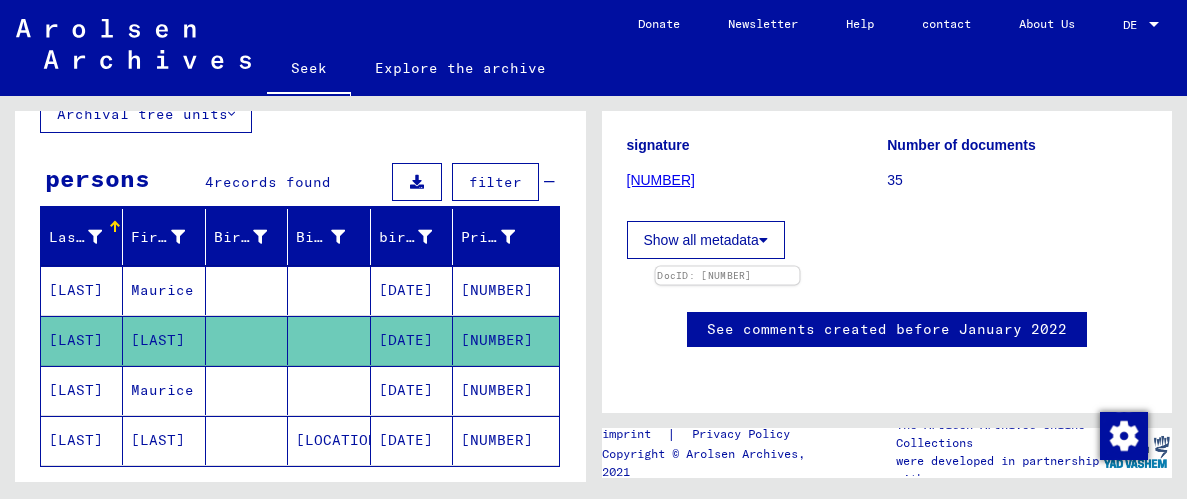 click at bounding box center [727, 267] 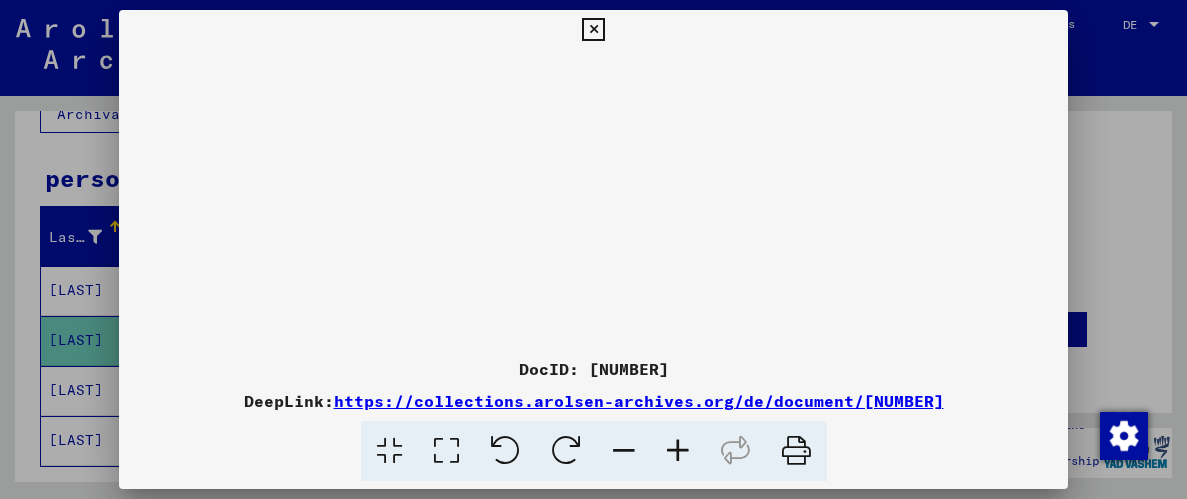 click at bounding box center (594, 199) 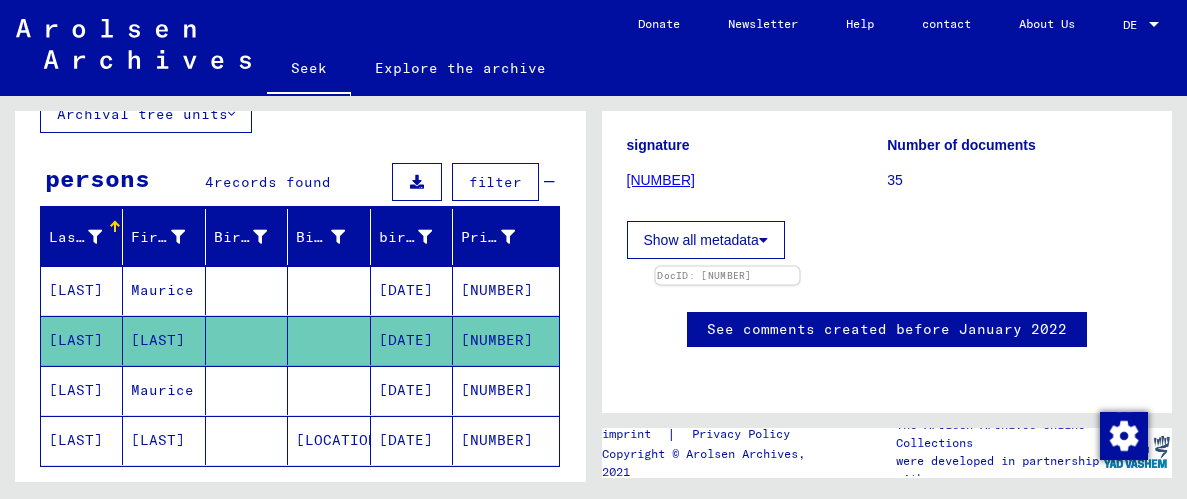 scroll, scrollTop: 0, scrollLeft: 0, axis: both 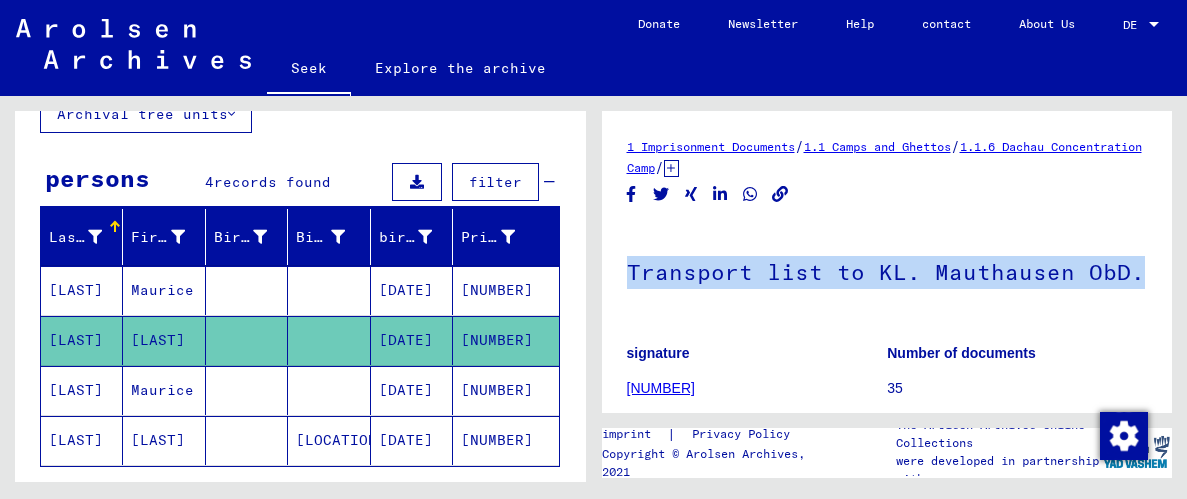 drag, startPoint x: 1129, startPoint y: 271, endPoint x: 624, endPoint y: 278, distance: 505.04852 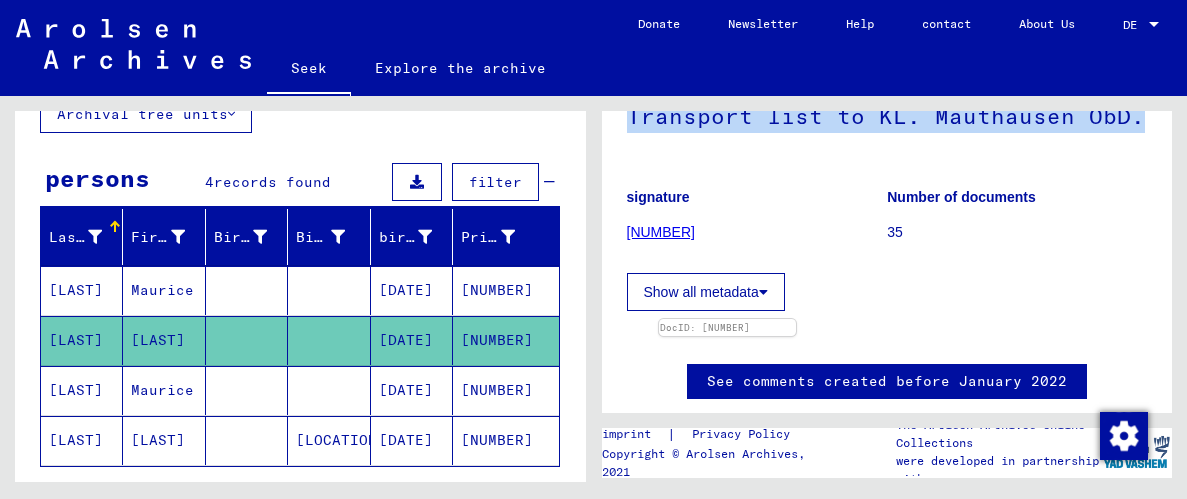 scroll, scrollTop: 216, scrollLeft: 0, axis: vertical 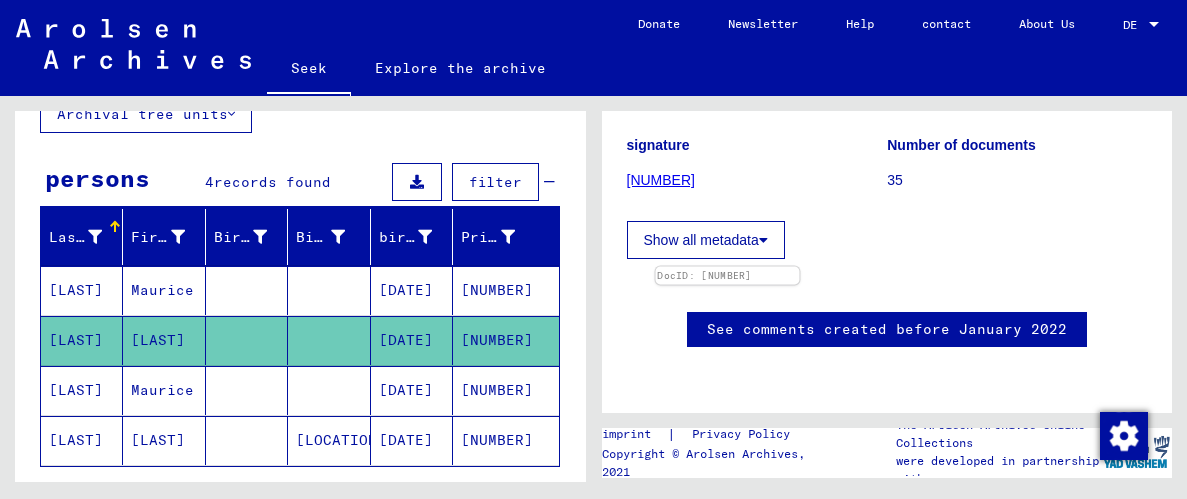 click at bounding box center (727, 267) 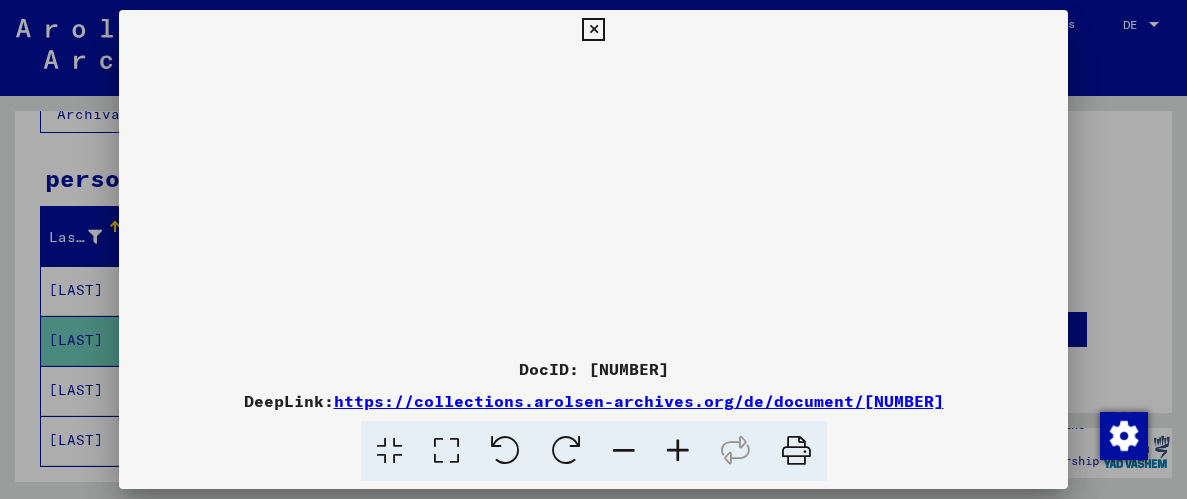 click at bounding box center (593, 249) 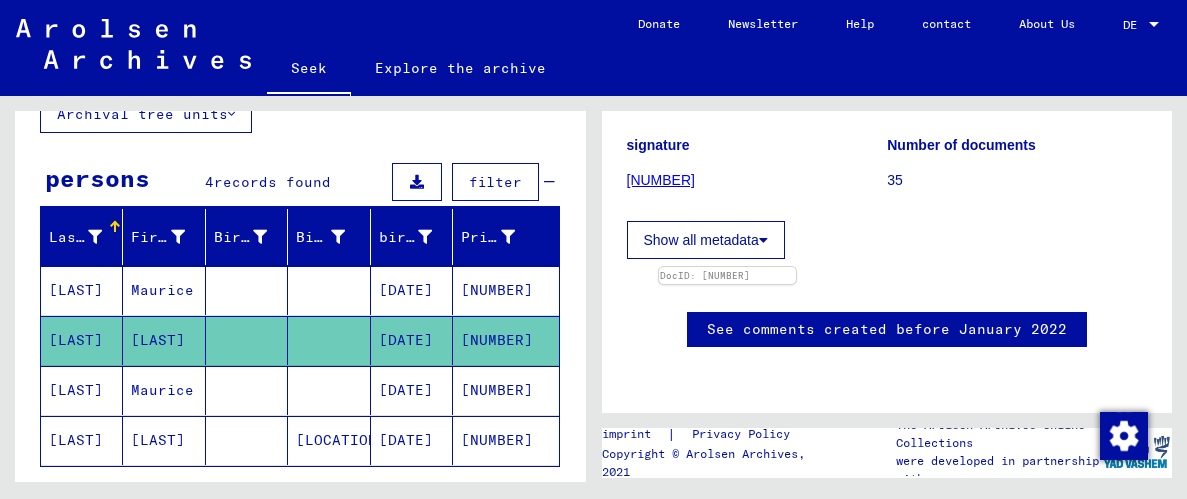 click at bounding box center [83, 419] 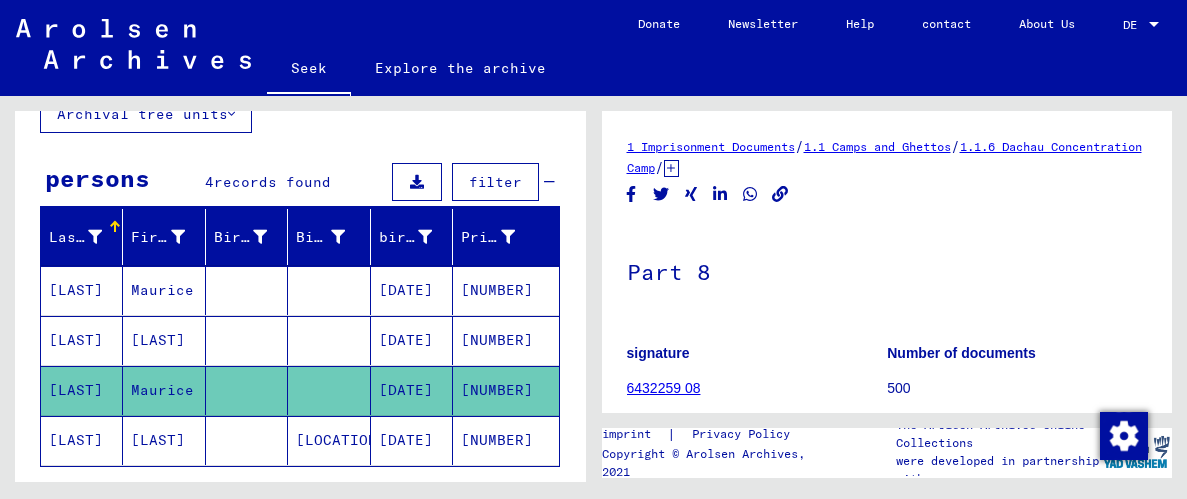 scroll, scrollTop: 38, scrollLeft: 0, axis: vertical 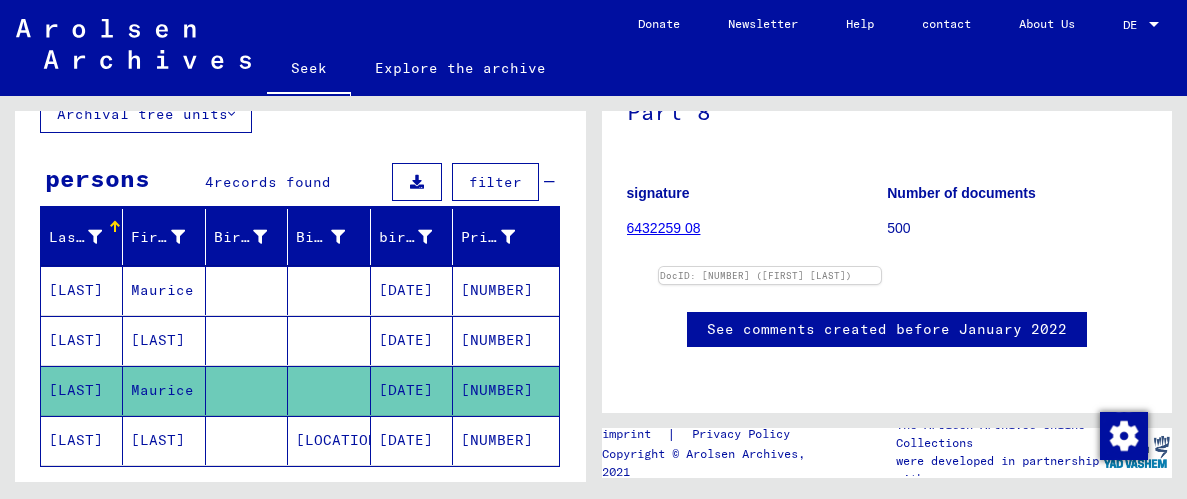 click at bounding box center (83, 419) 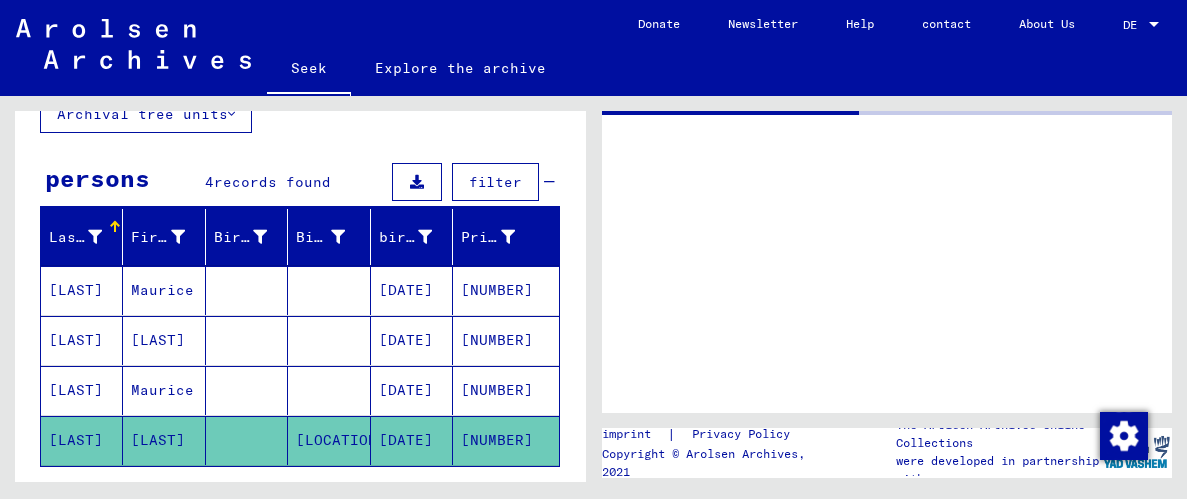 click on "[LAST]" at bounding box center (158, 440) 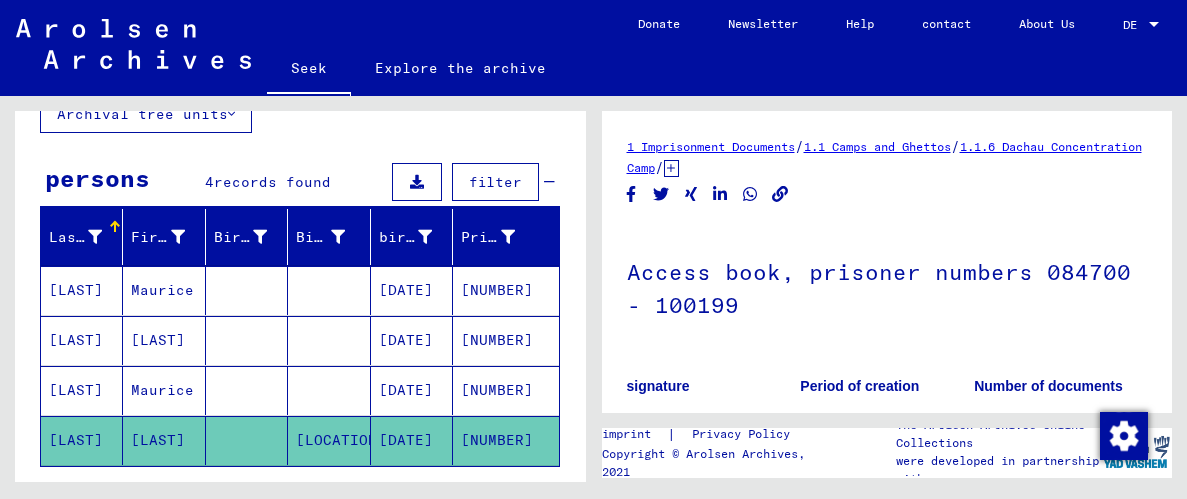 scroll, scrollTop: 0, scrollLeft: 0, axis: both 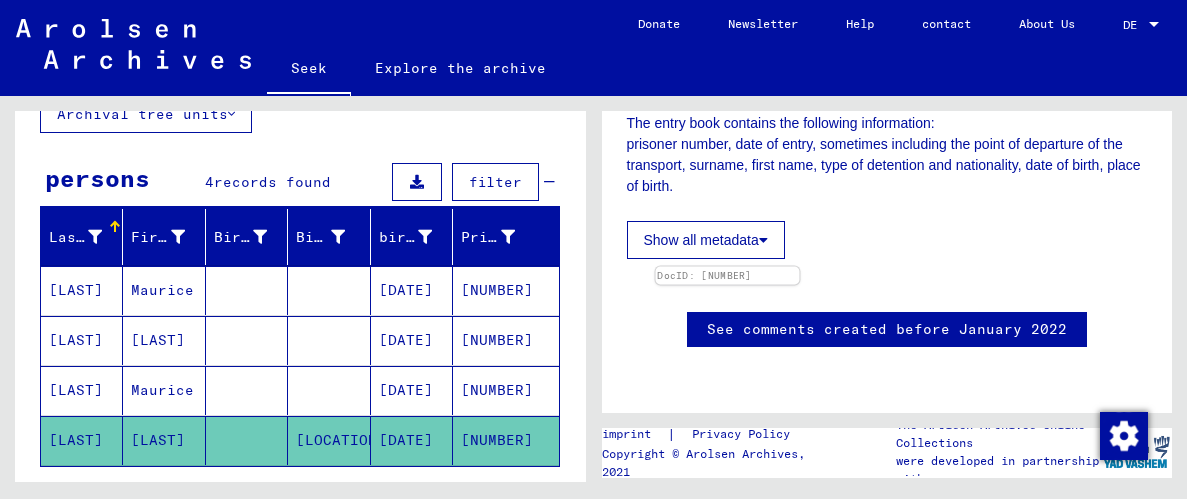 click at bounding box center (727, 267) 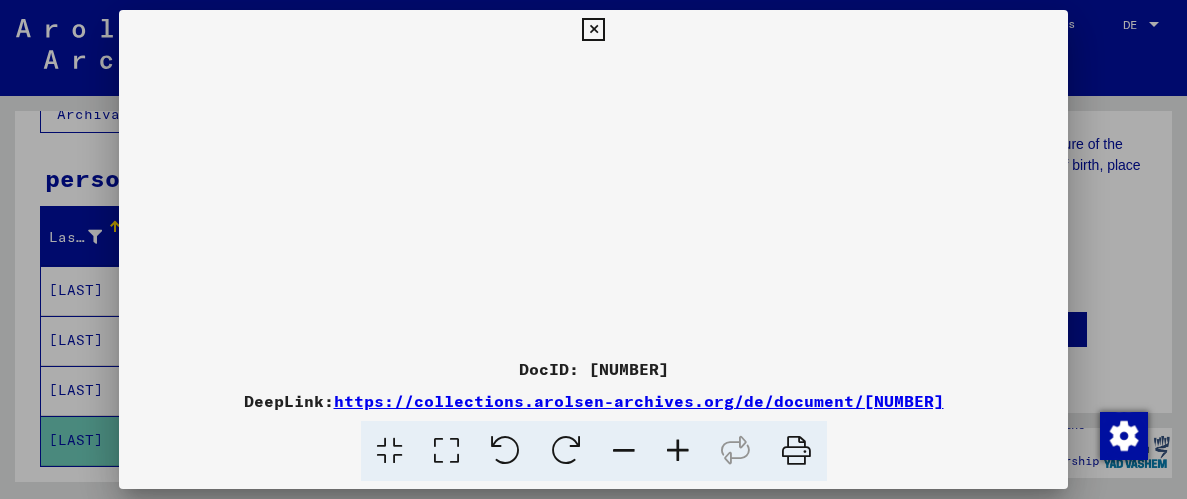 click at bounding box center (678, 451) 